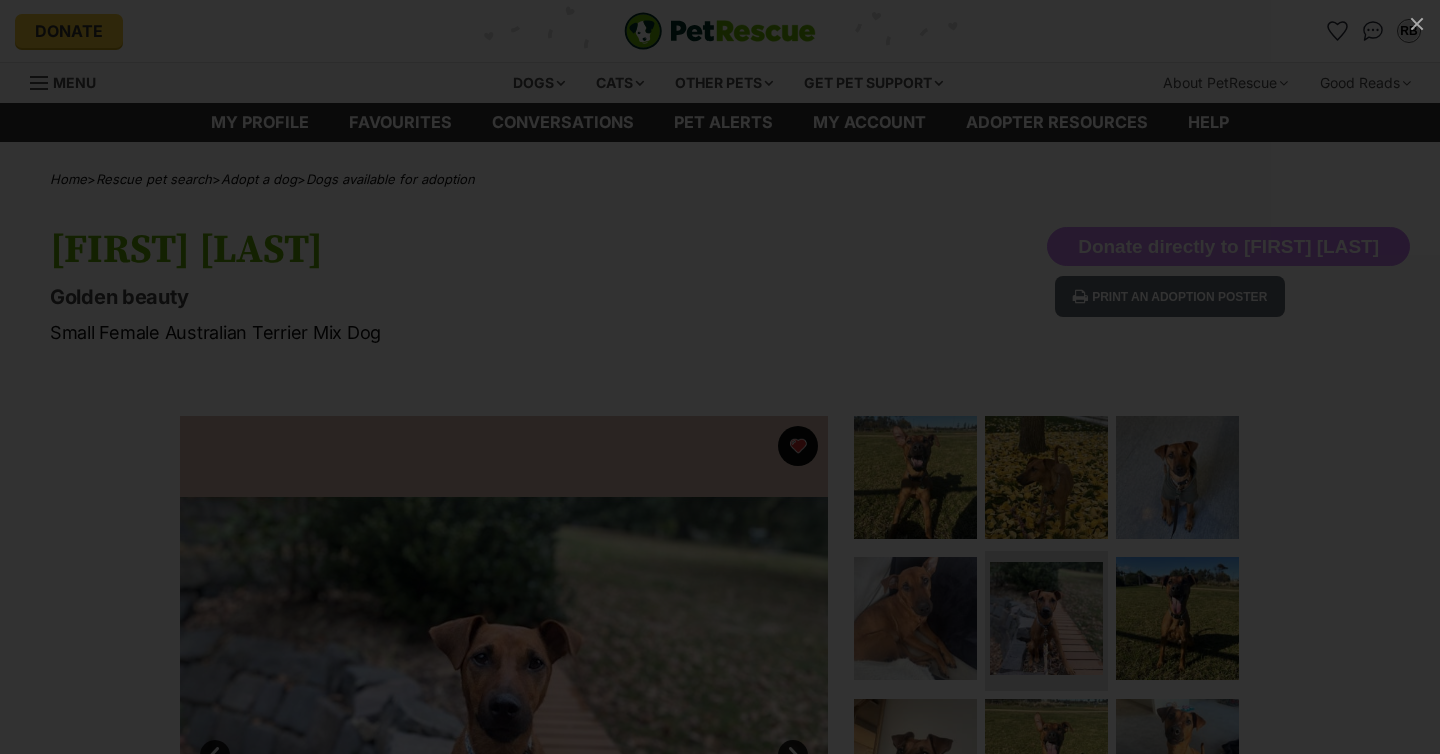scroll, scrollTop: 0, scrollLeft: 0, axis: both 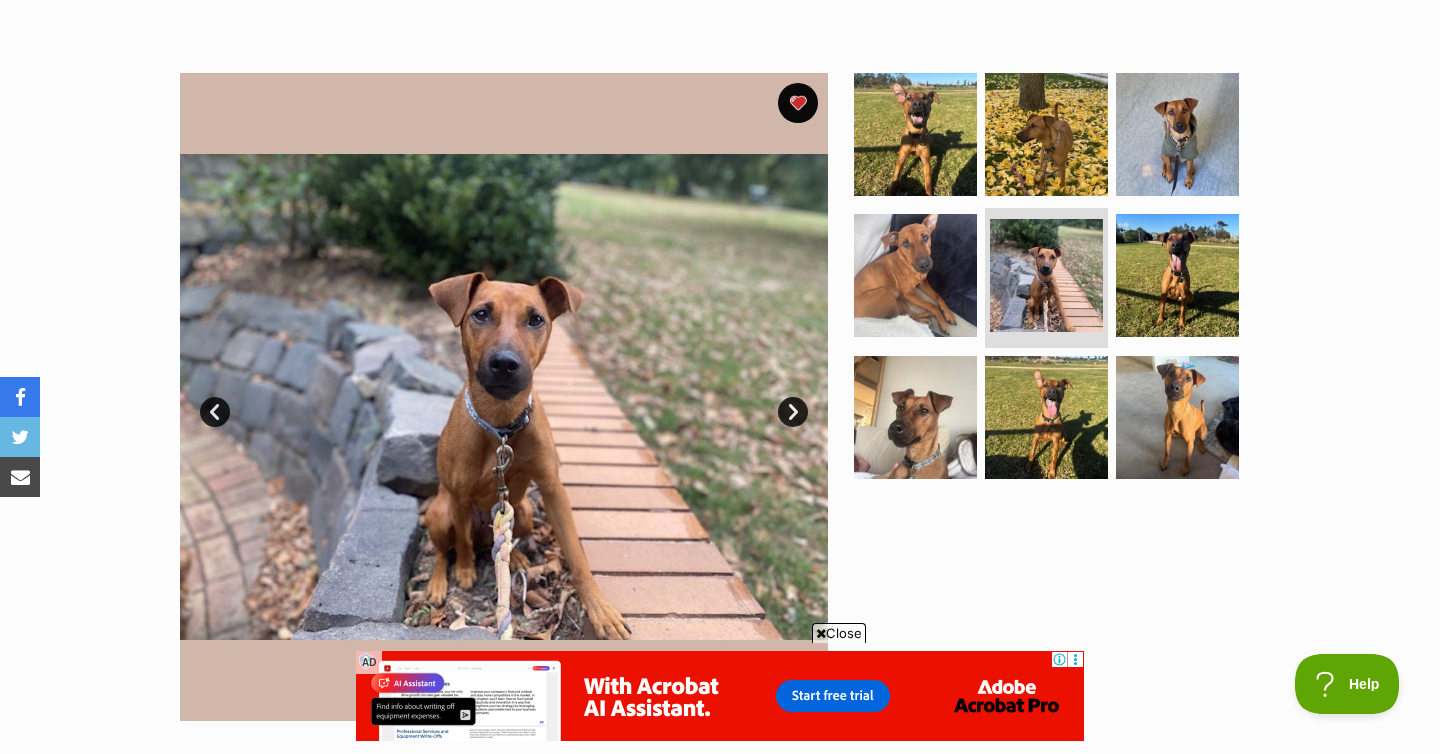 click on "Next" at bounding box center [793, 412] 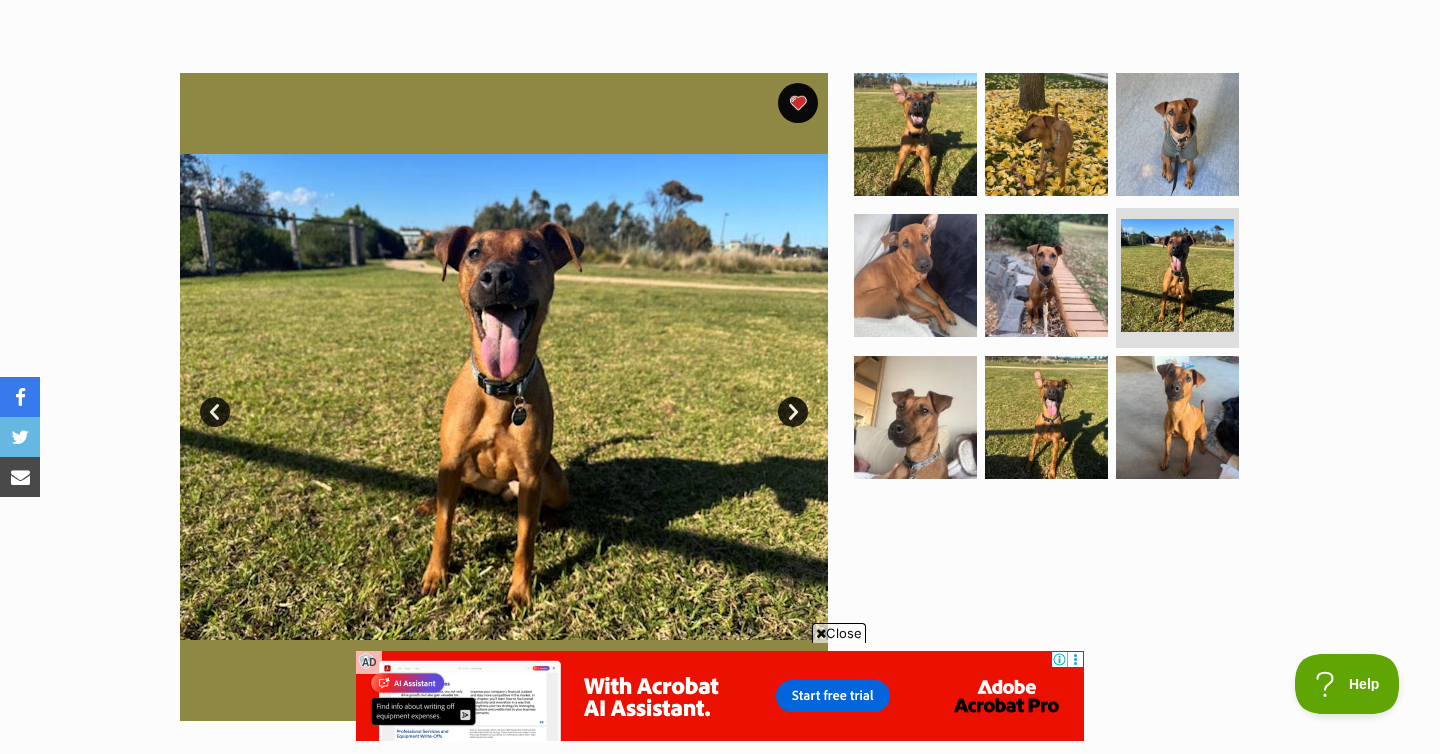 click on "Next" at bounding box center [793, 412] 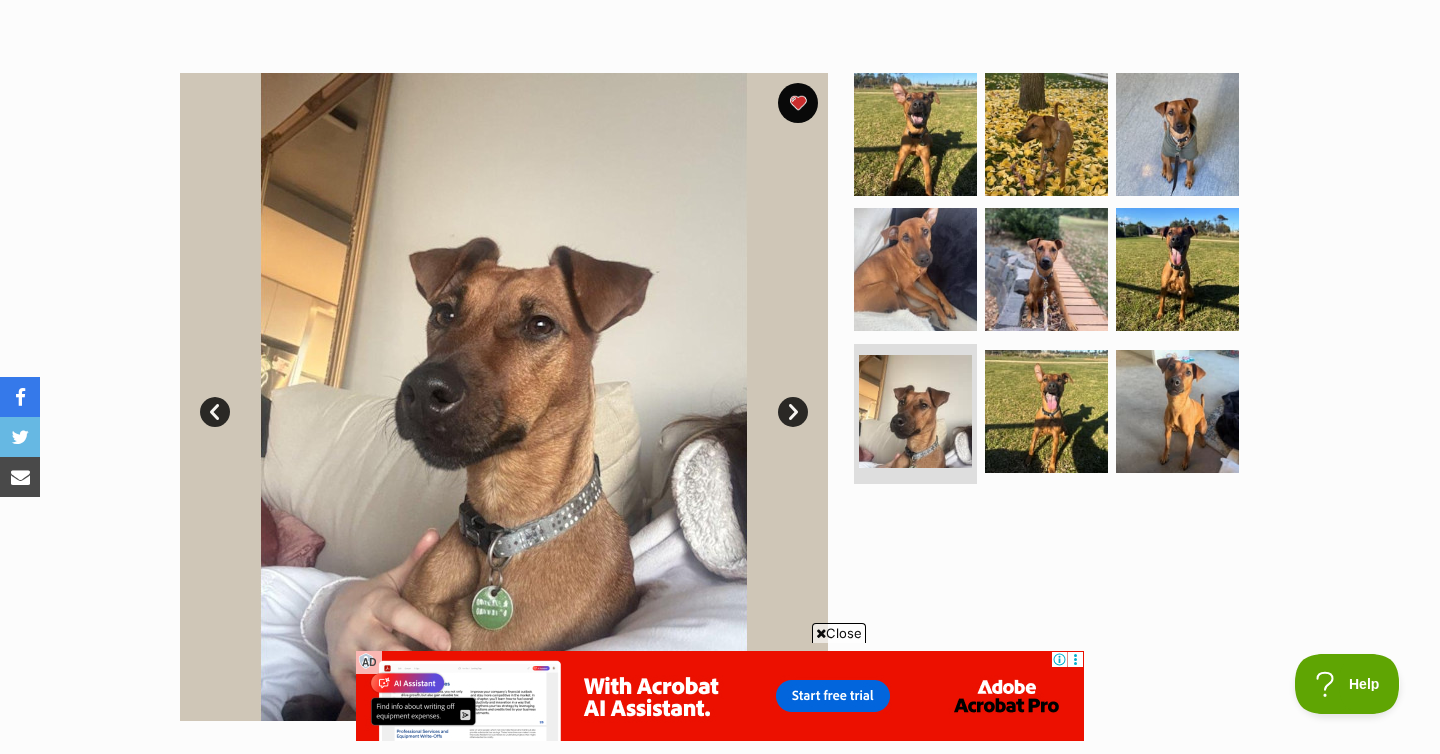 click on "Next" at bounding box center [793, 412] 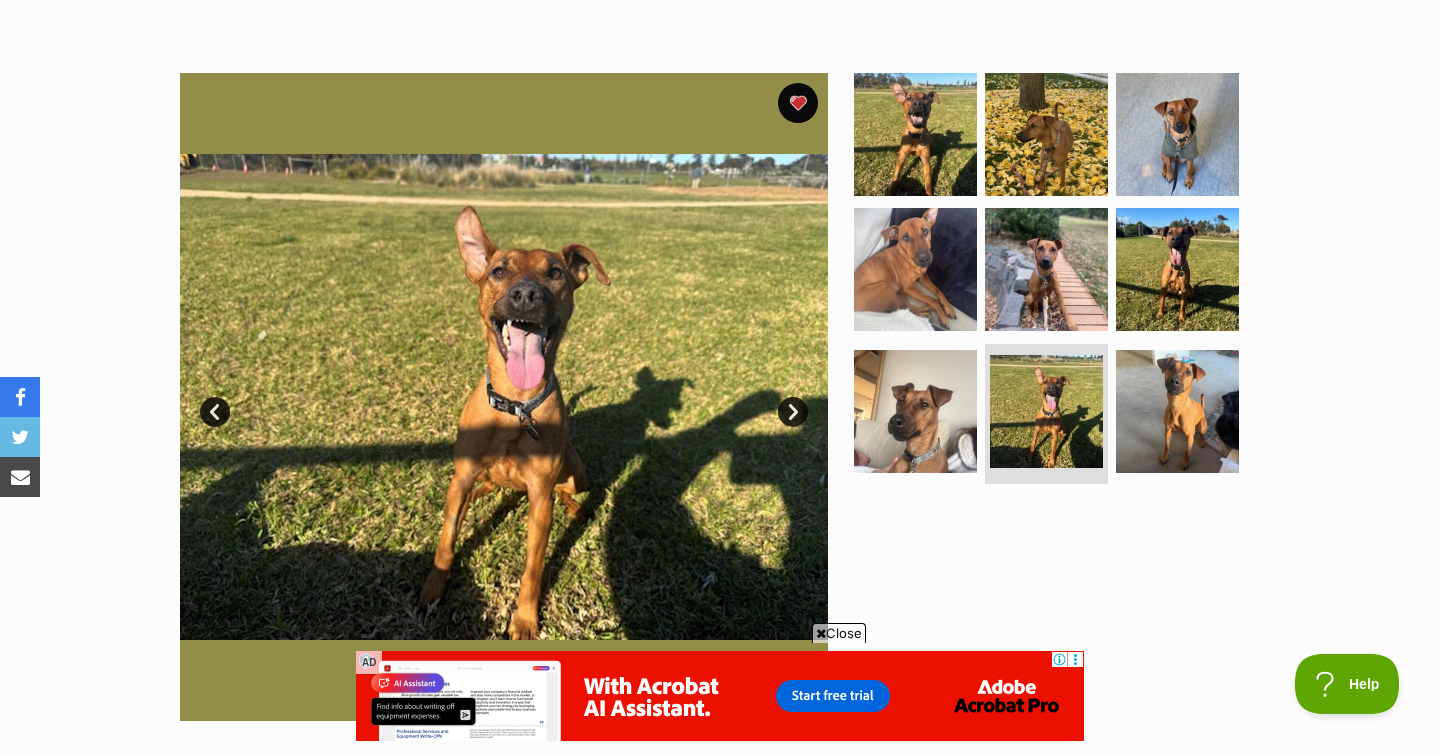 click on "Next" at bounding box center (793, 412) 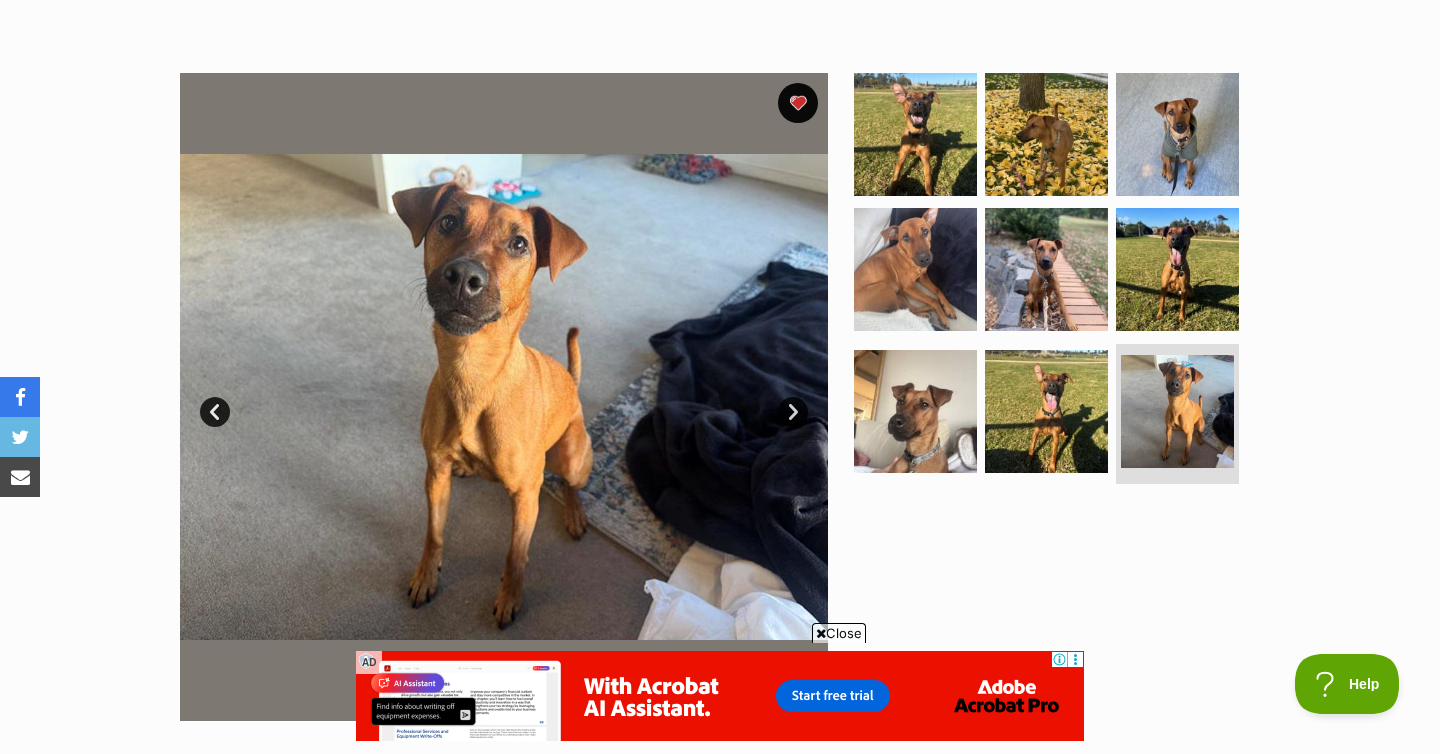 click on "Next" at bounding box center [793, 412] 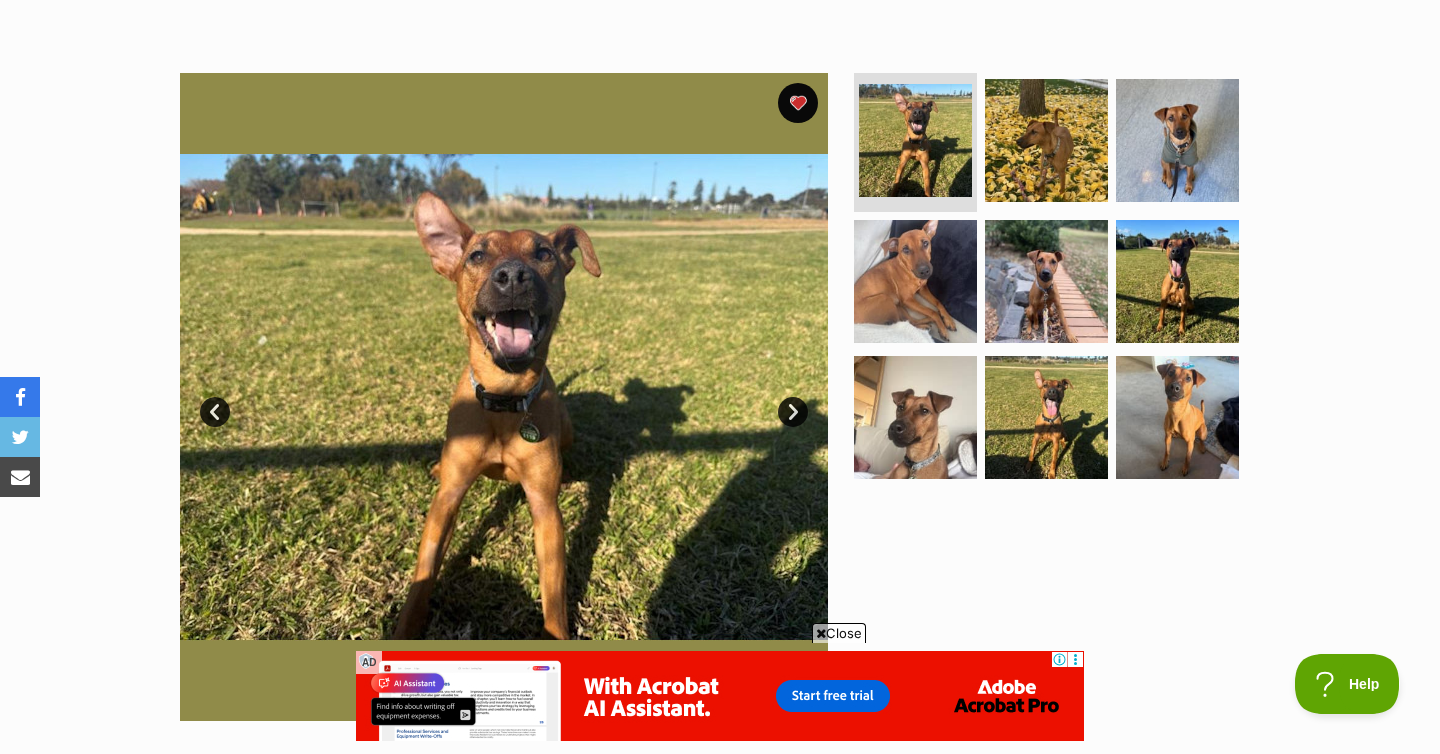 click on "Next" at bounding box center (793, 412) 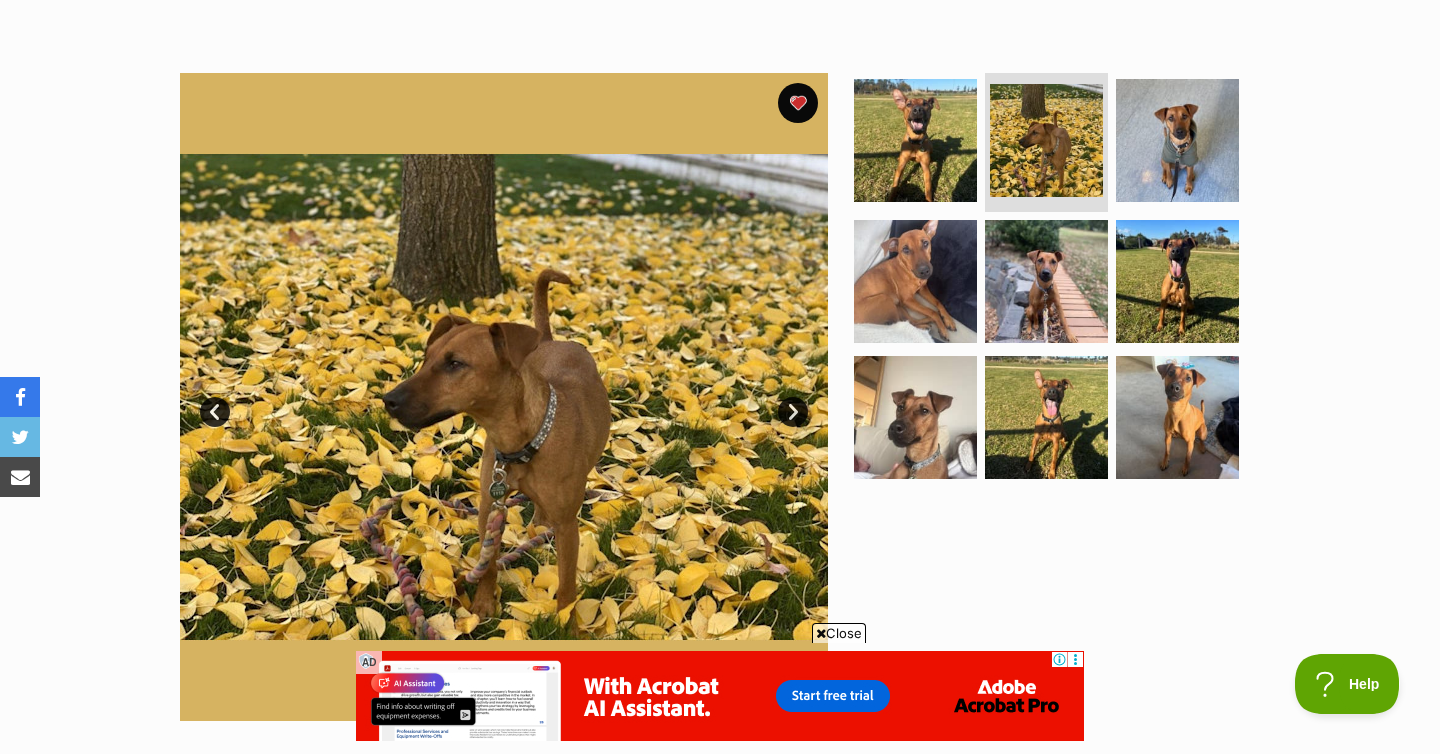 click on "Next" at bounding box center [793, 412] 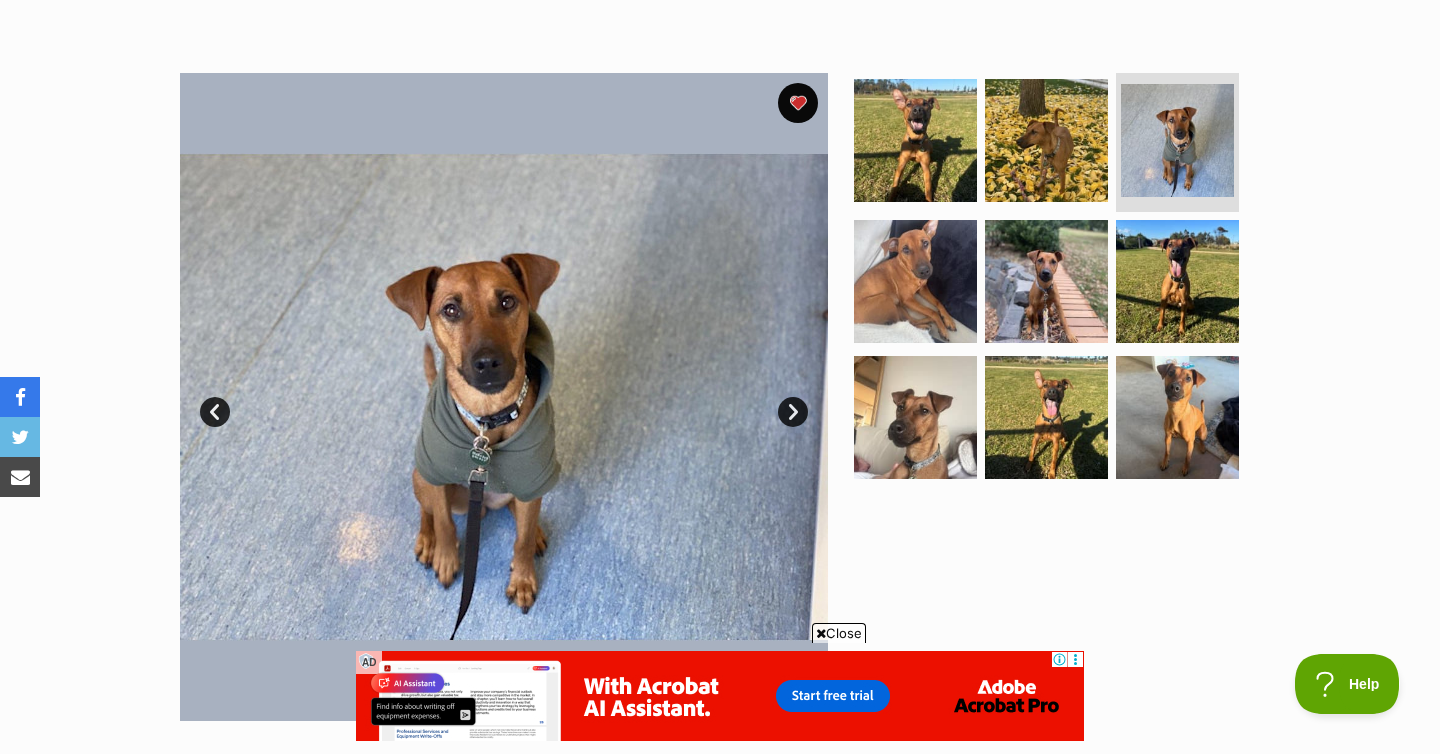 click on "Next" at bounding box center (793, 412) 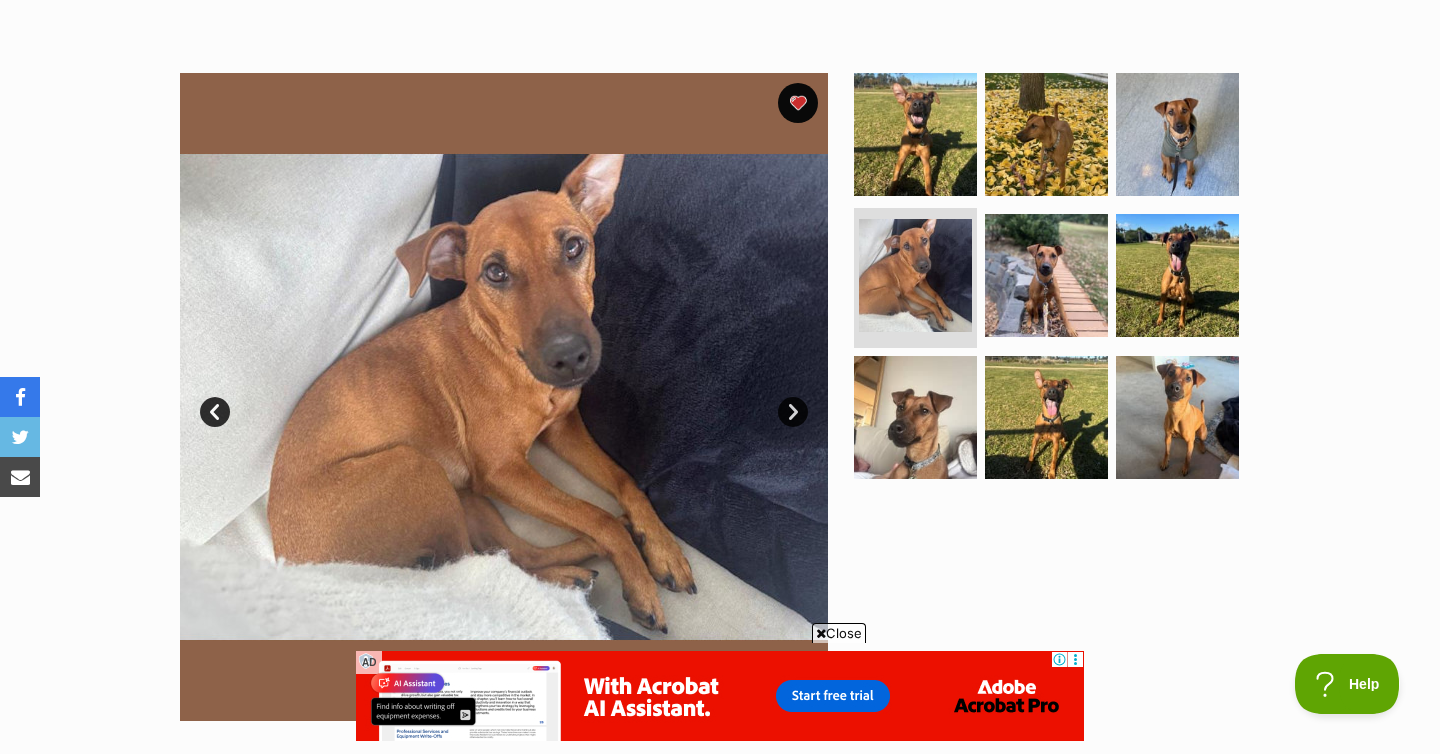 click on "Next" at bounding box center [793, 412] 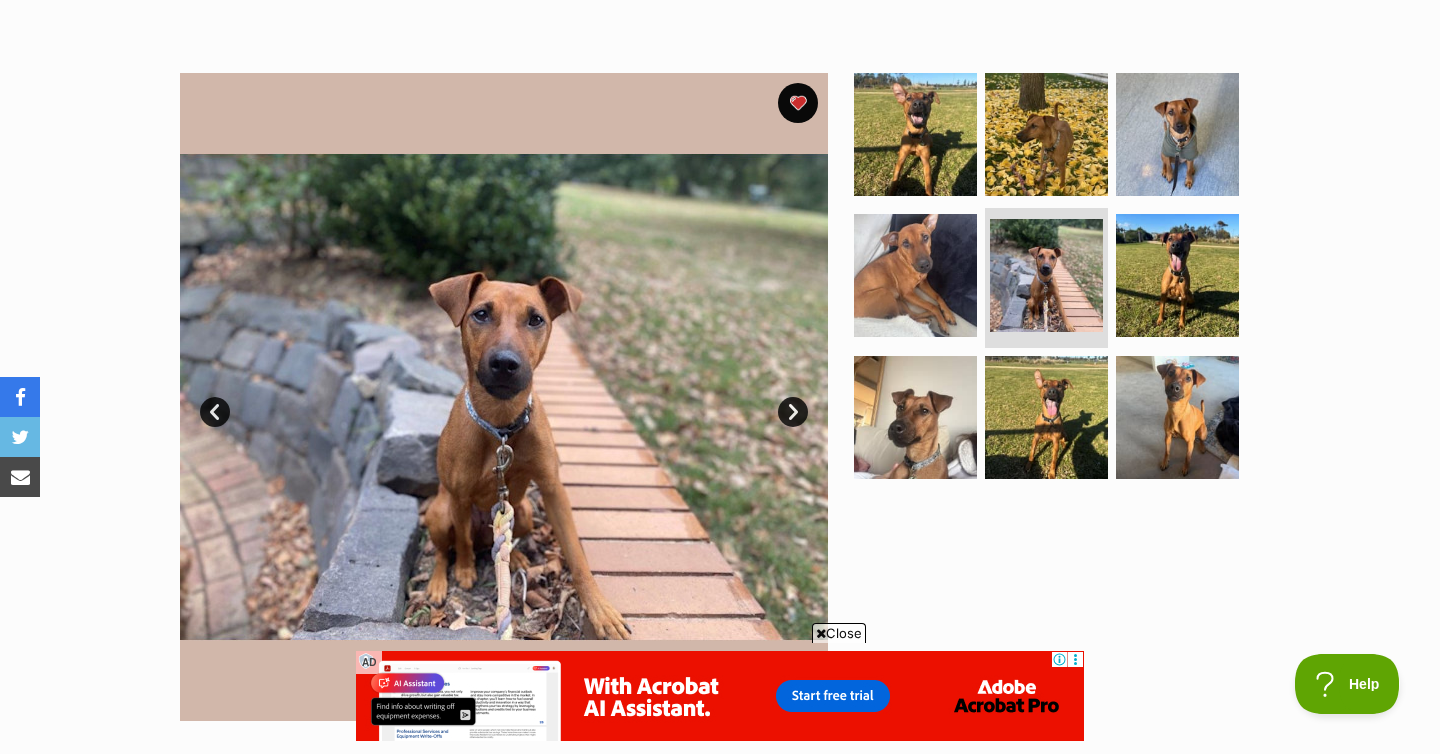 click on "Next" at bounding box center (793, 412) 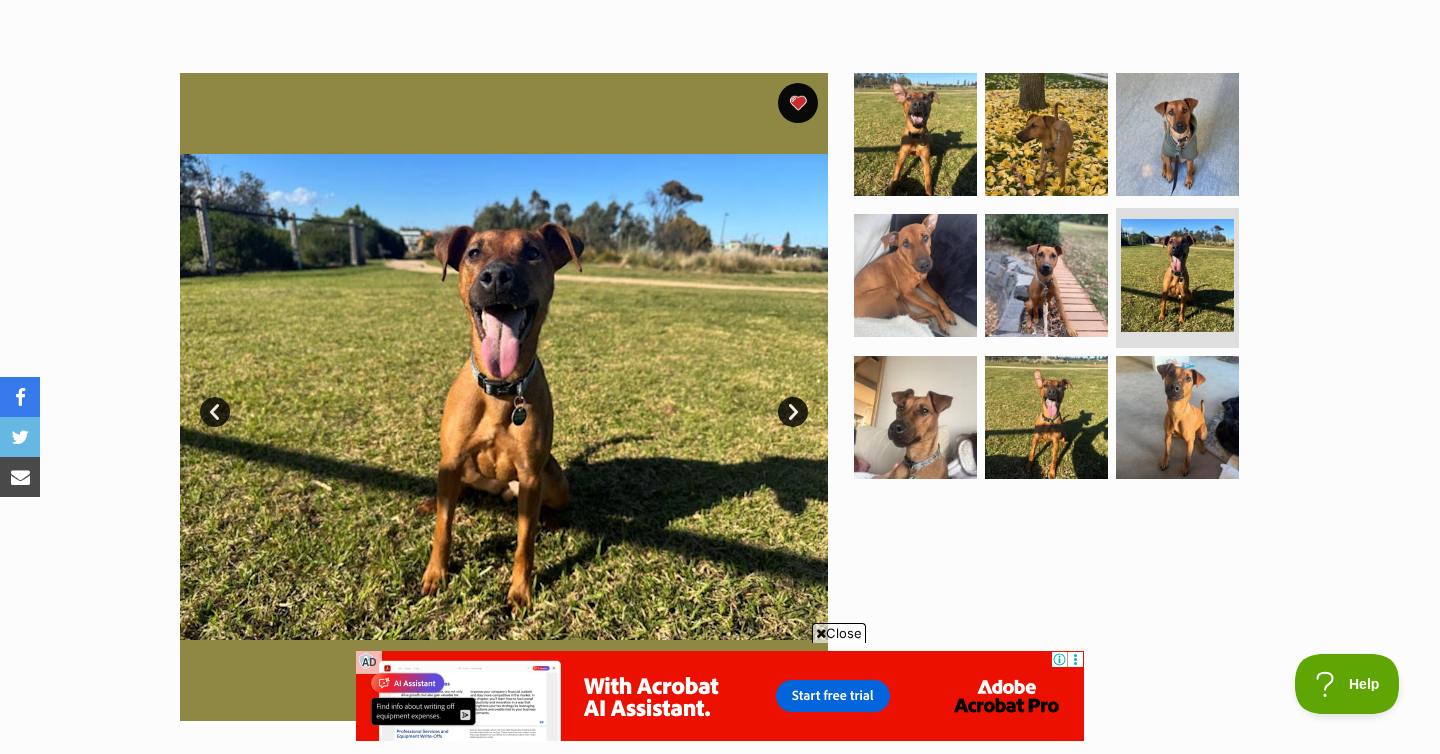 click on "Next" at bounding box center [793, 412] 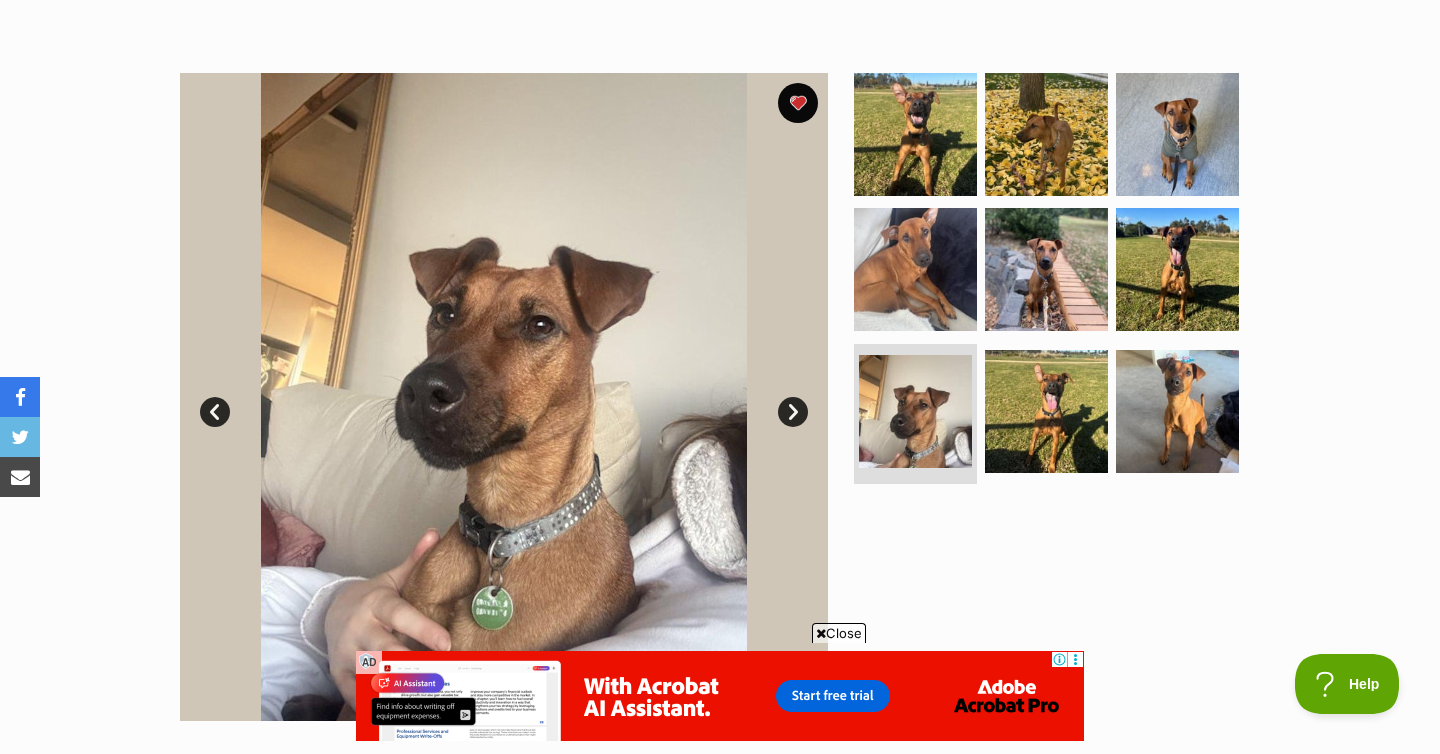 click on "Next" at bounding box center (793, 412) 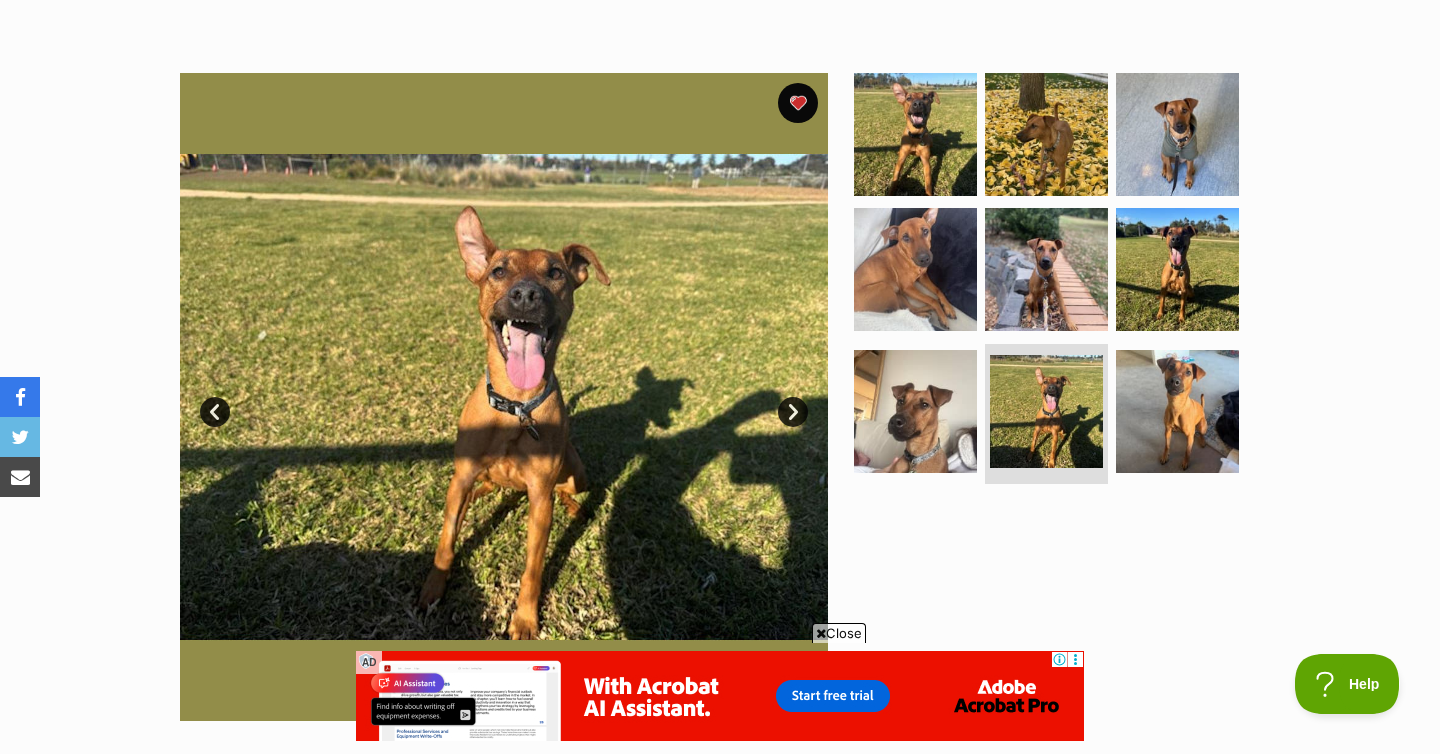 click on "Next" at bounding box center [793, 412] 